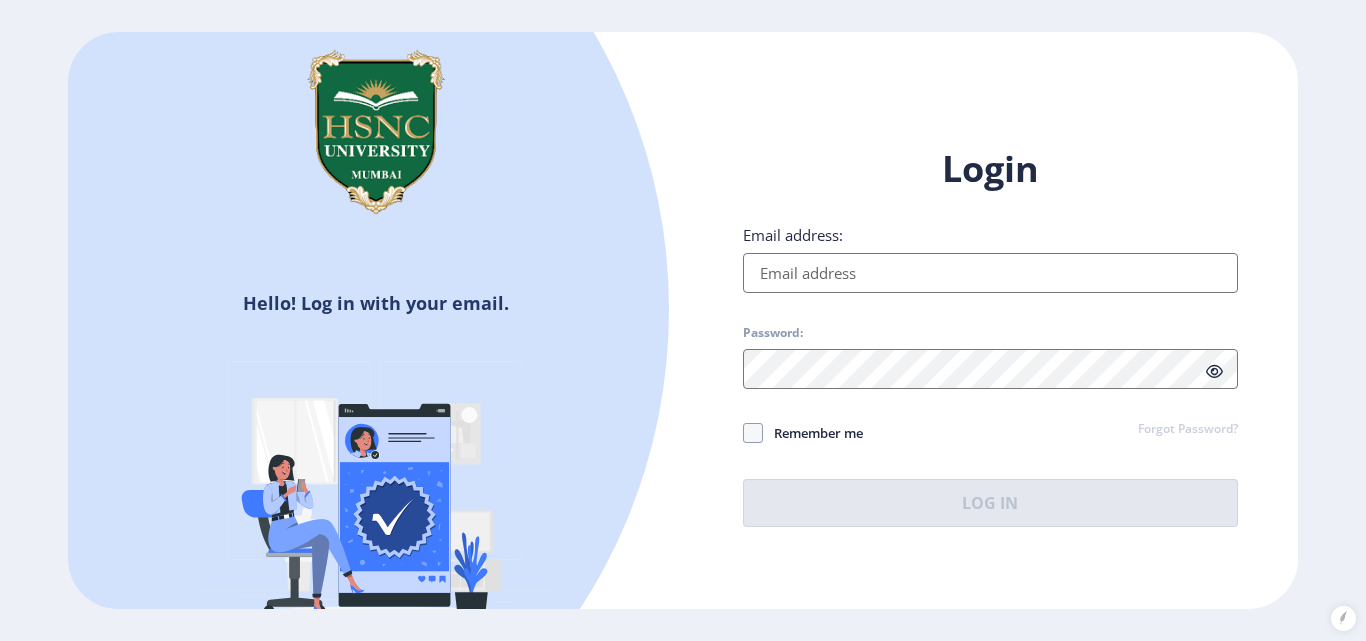 scroll, scrollTop: 0, scrollLeft: 0, axis: both 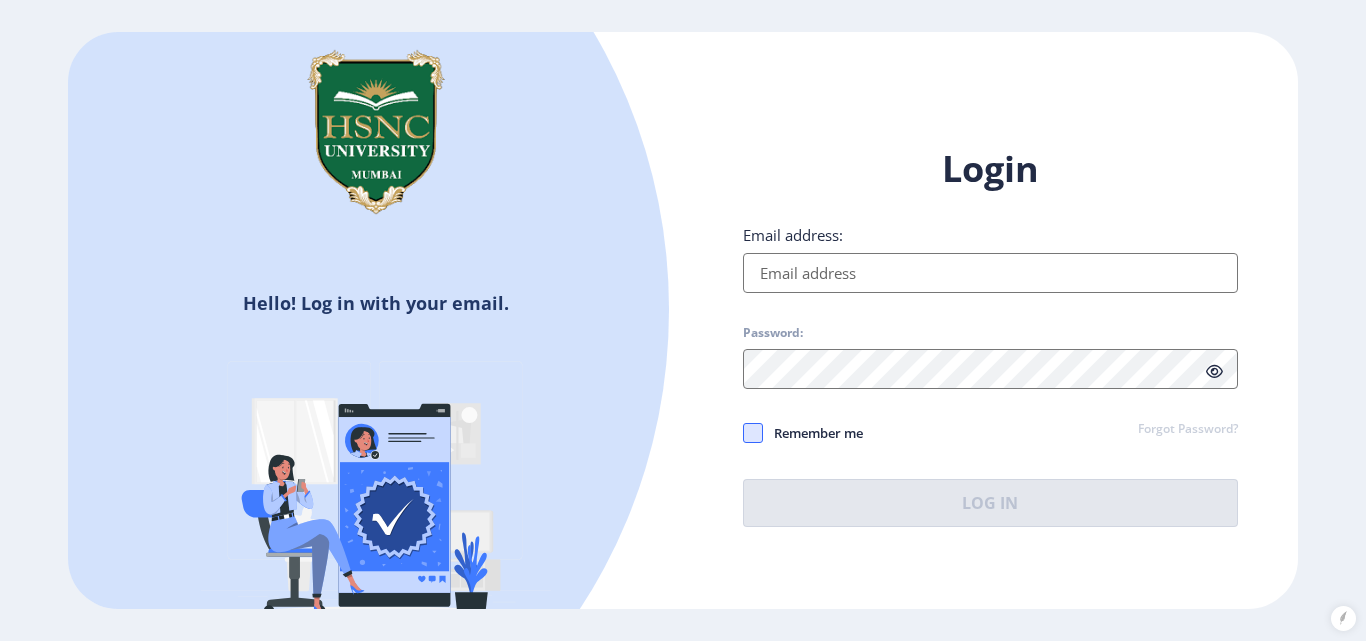 type on "[EMAIL]" 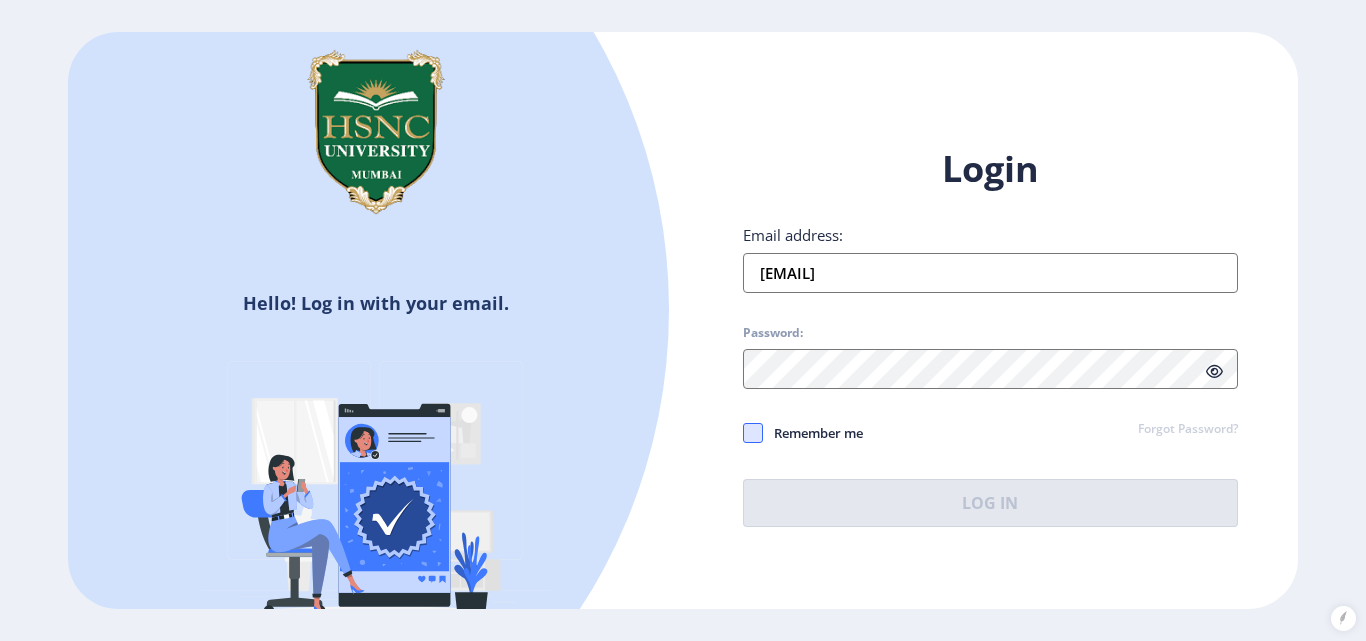 click 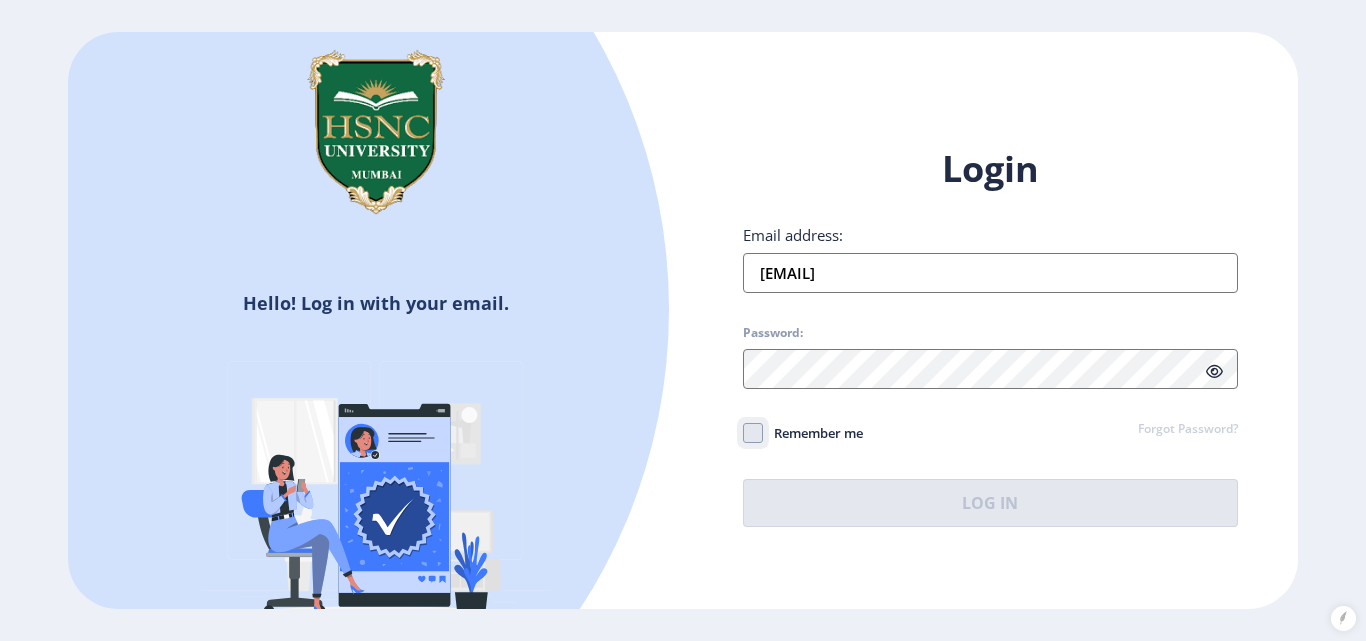 click on "Remember me" 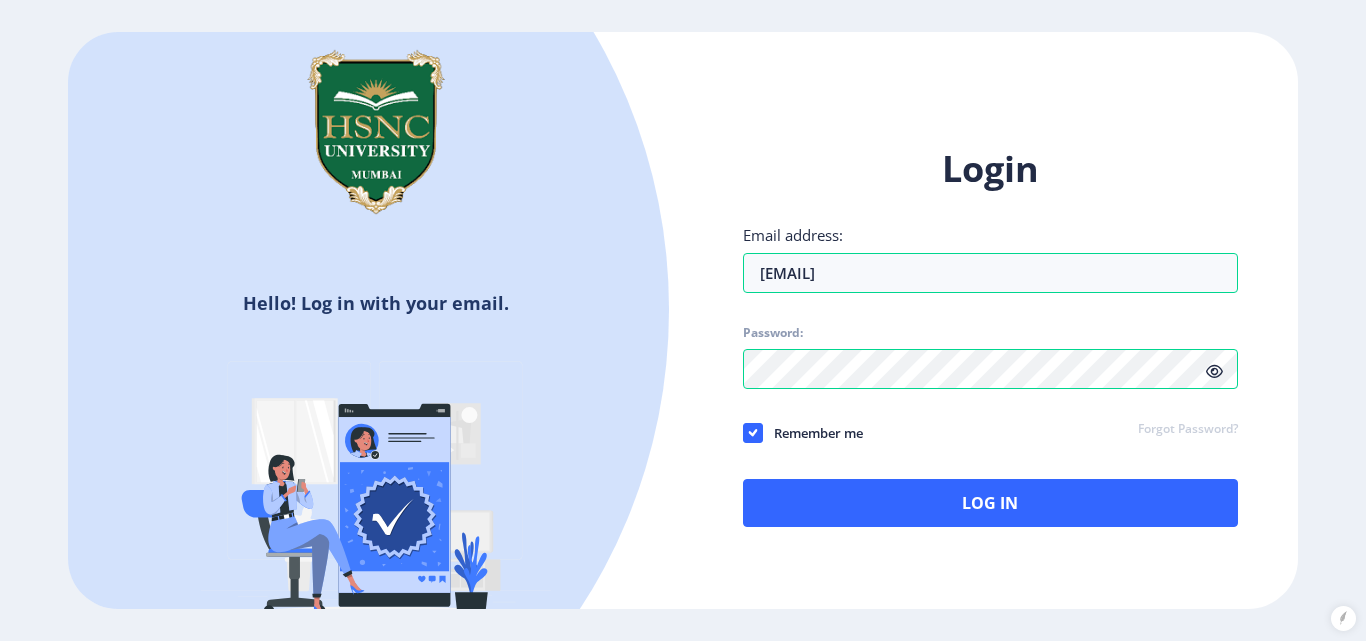 click 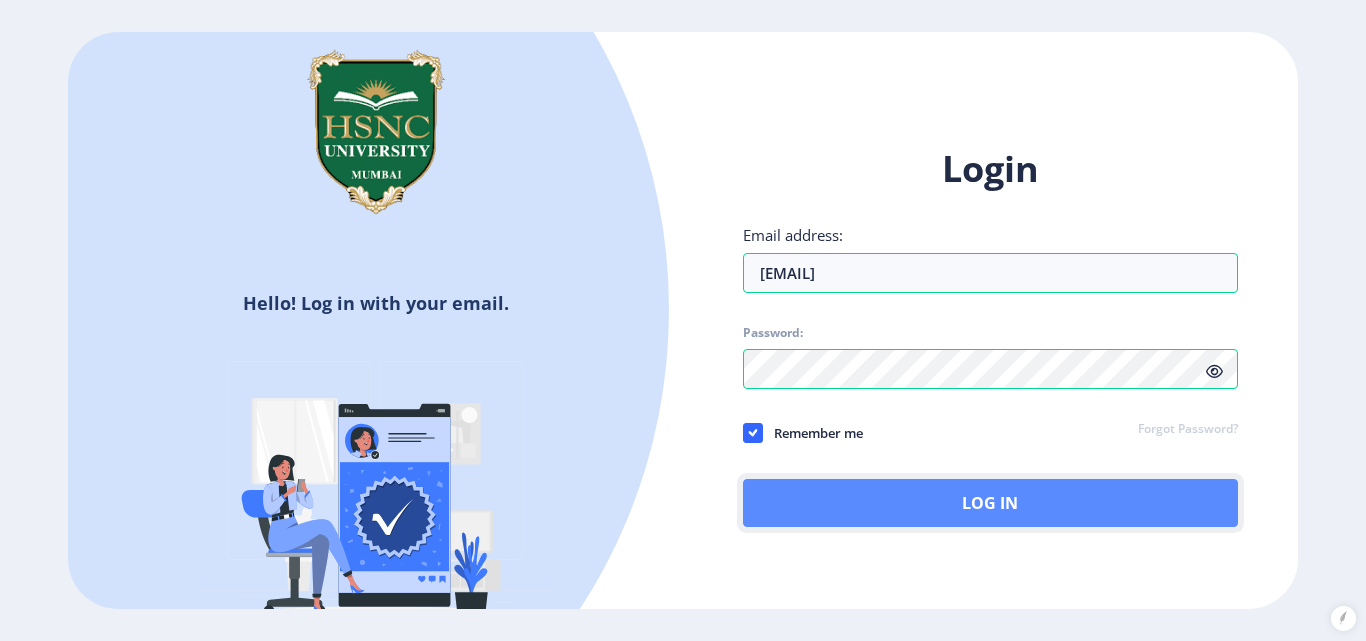 click on "Log In" 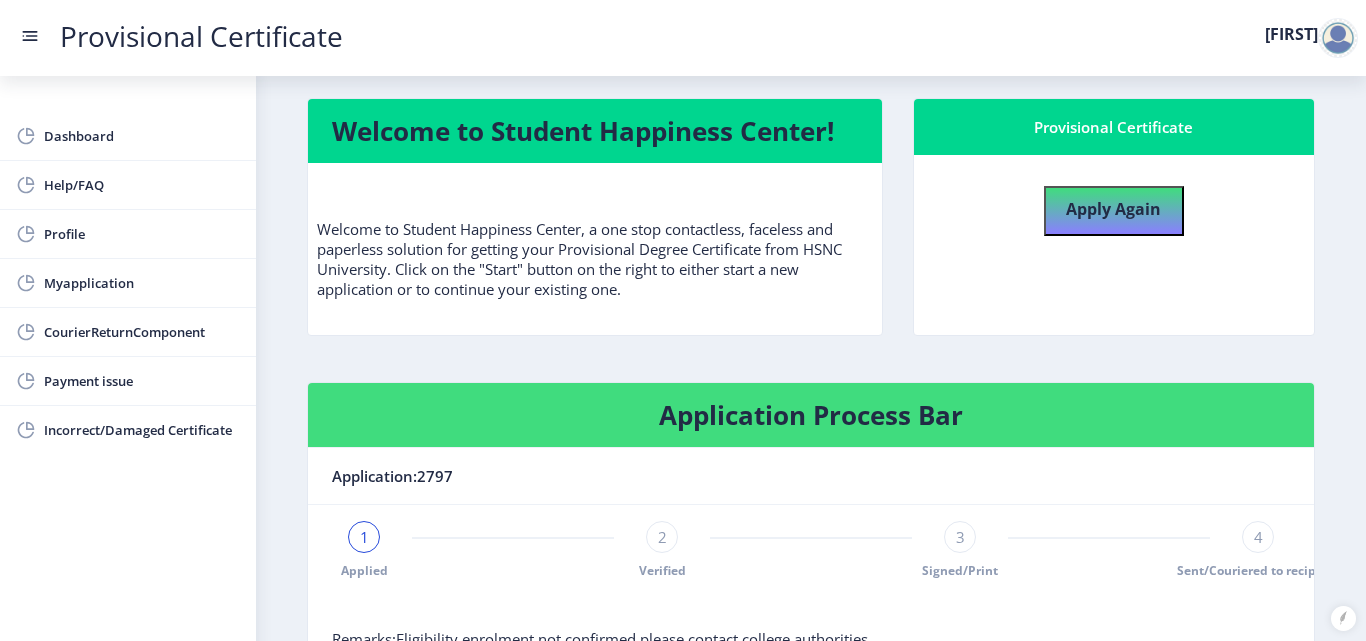scroll, scrollTop: 111, scrollLeft: 0, axis: vertical 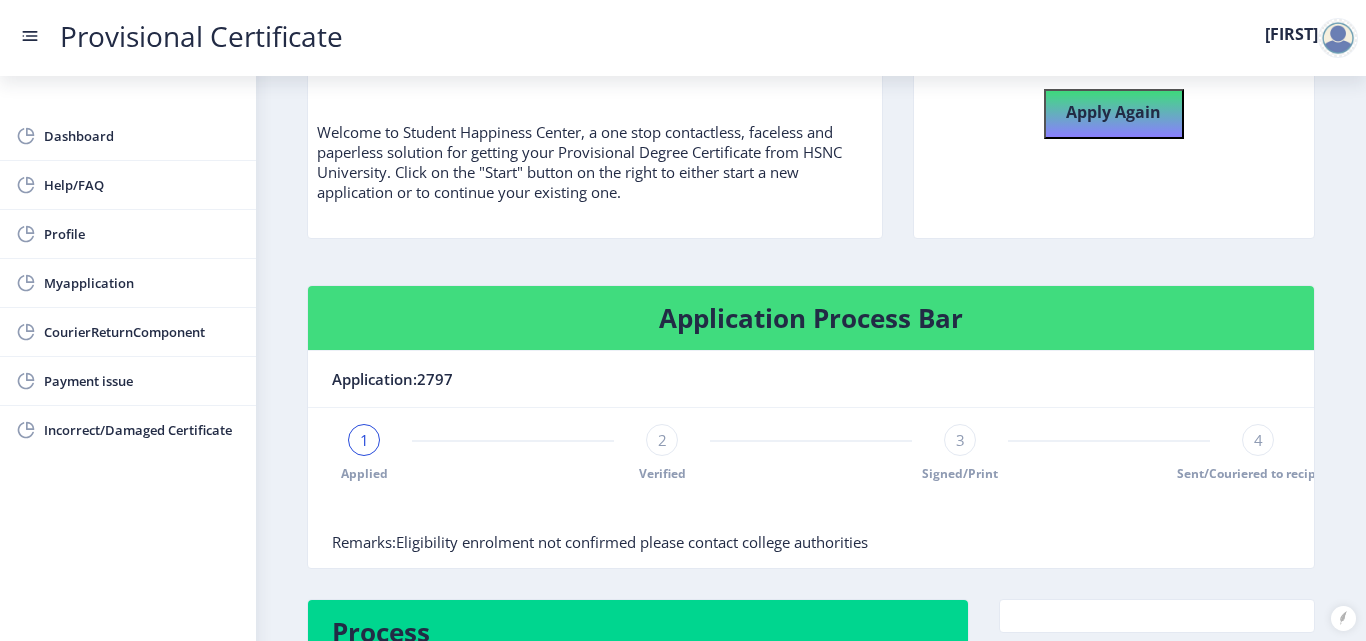 click on "2" 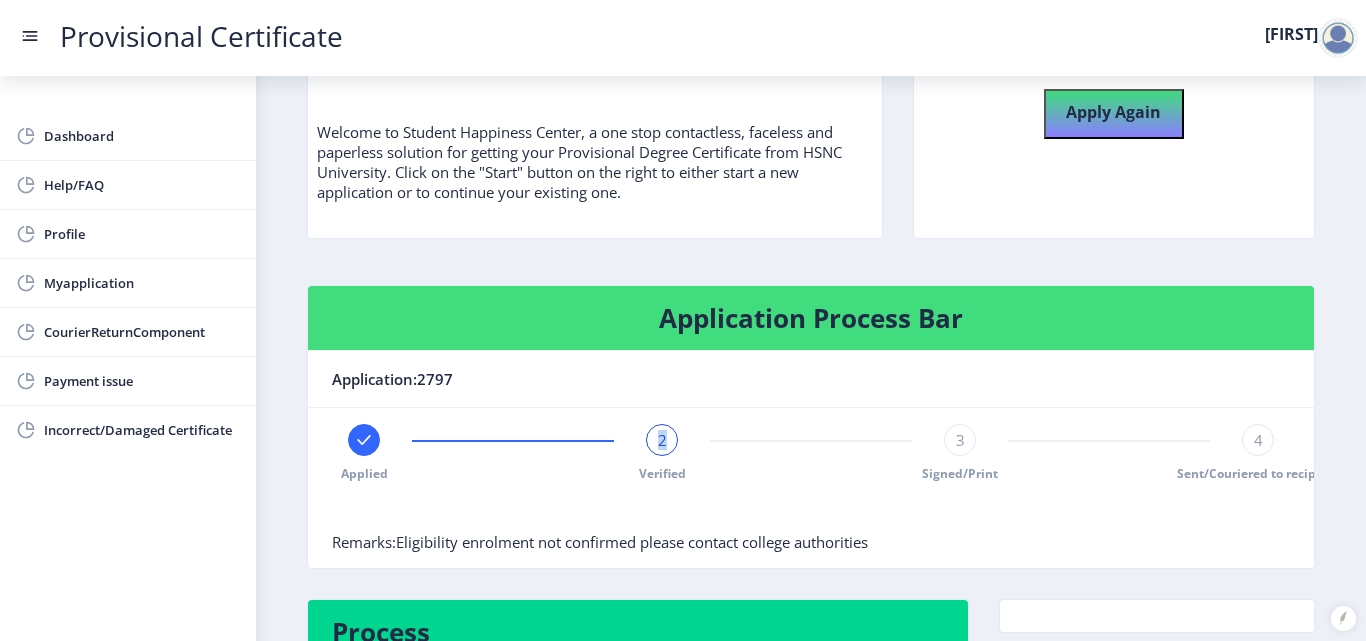 click on "2" 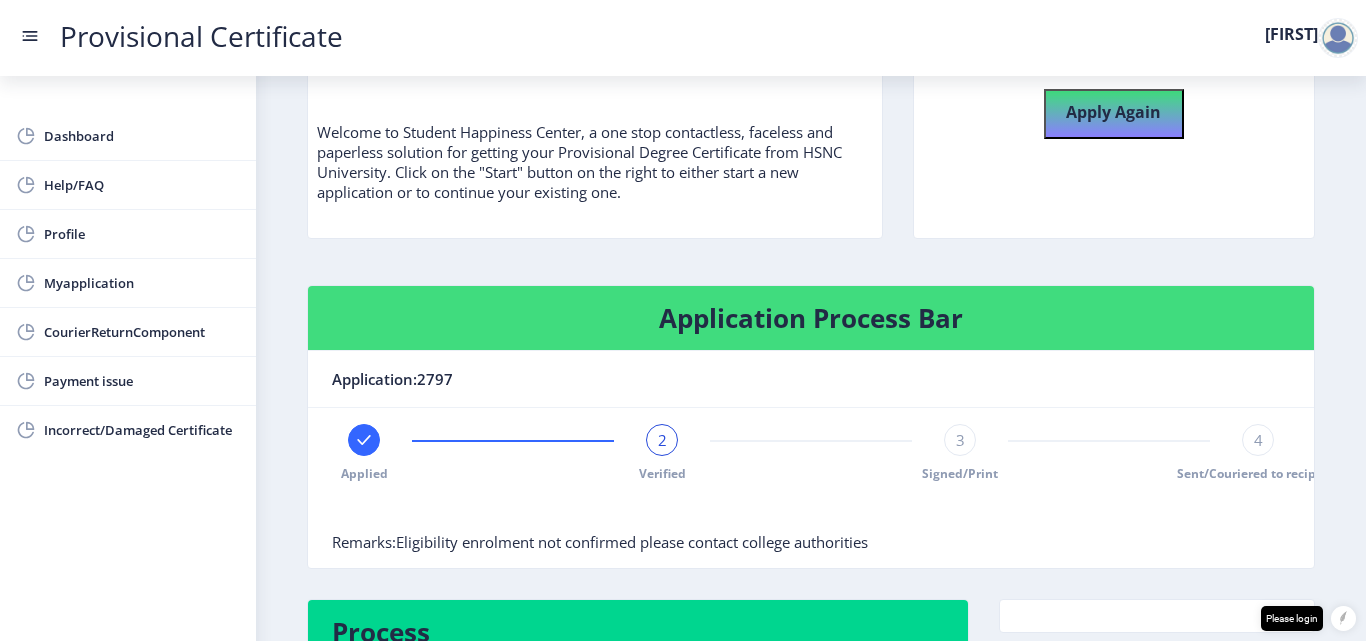 click on "Applied 2 Verified 3 Signed/Print 4 Sent/Couriered to recipient" 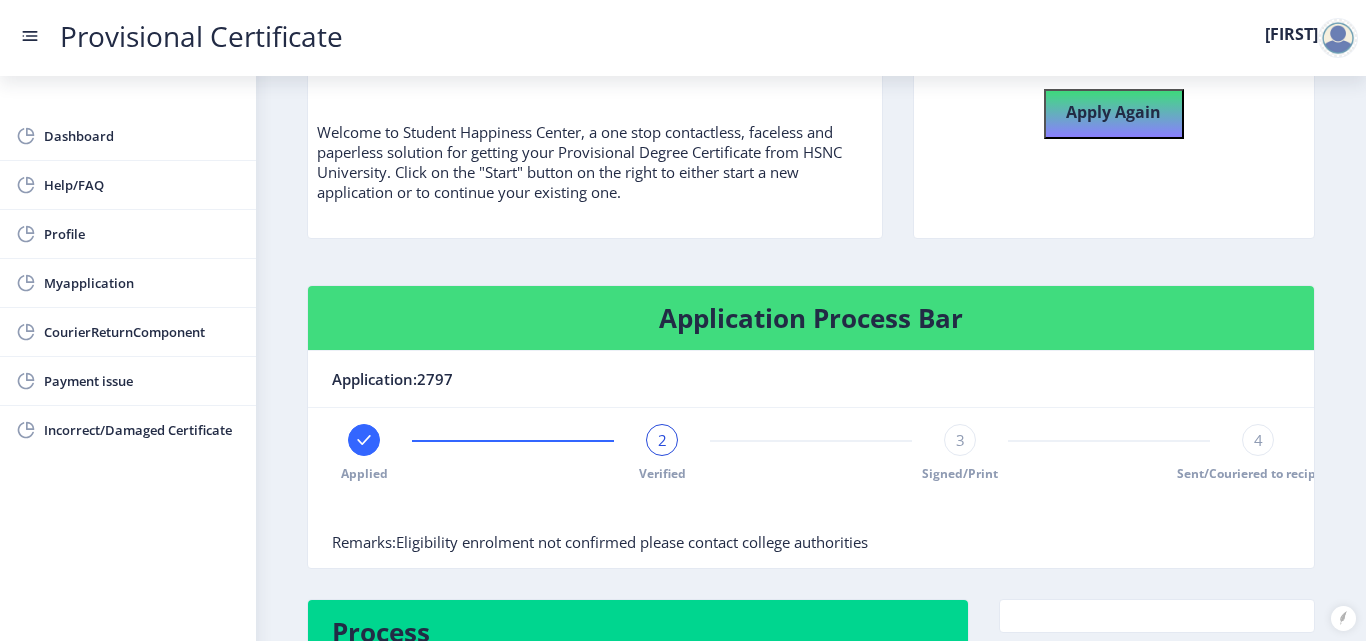 click on "Applied 2 Verified 3 Signed/Print 4 Sent/Couriered to recipient" 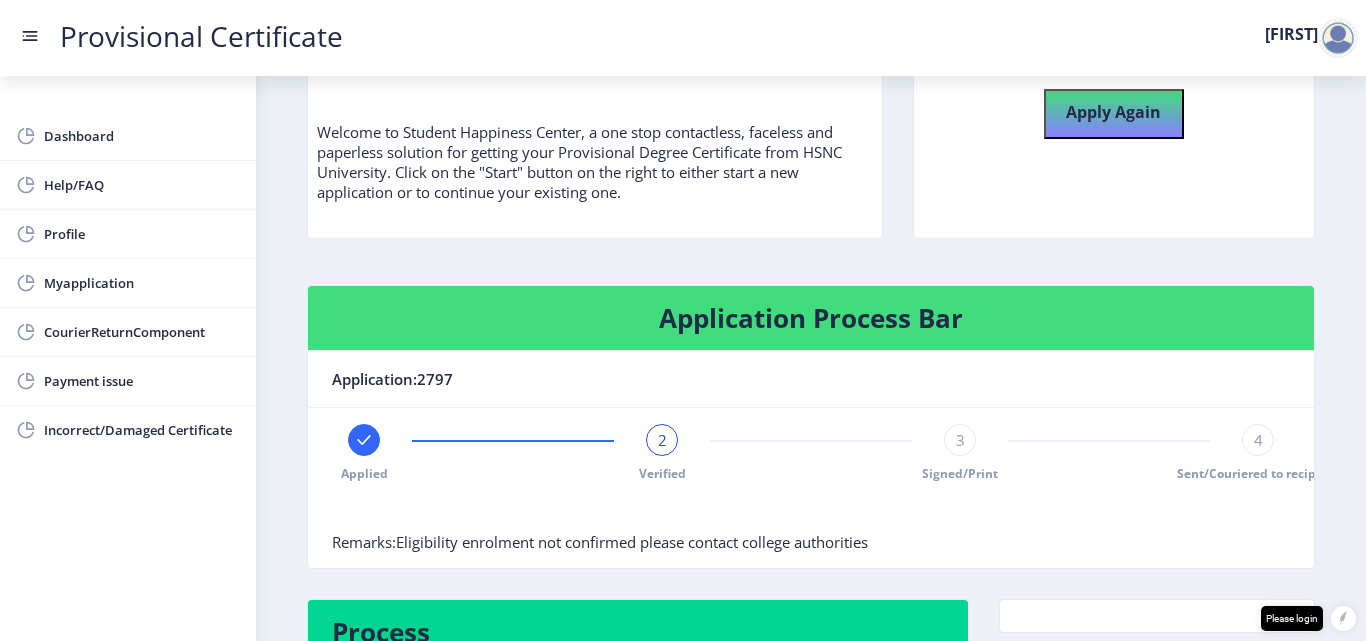 click on "3" 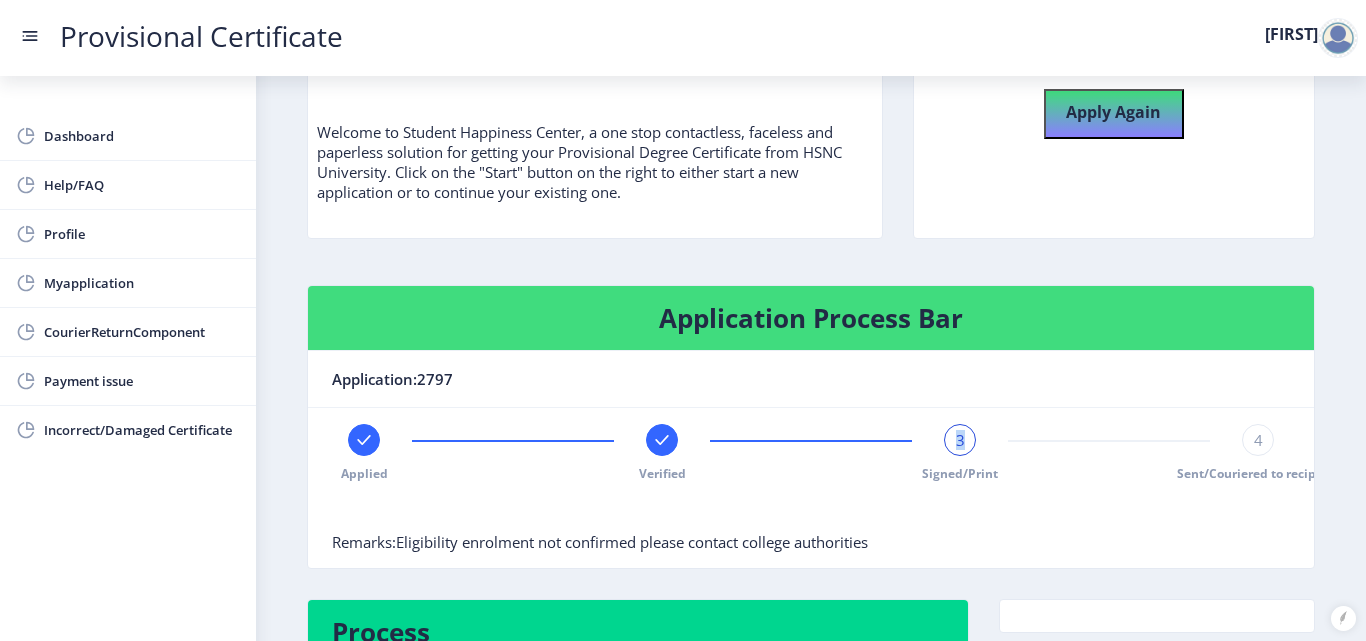 click on "3" 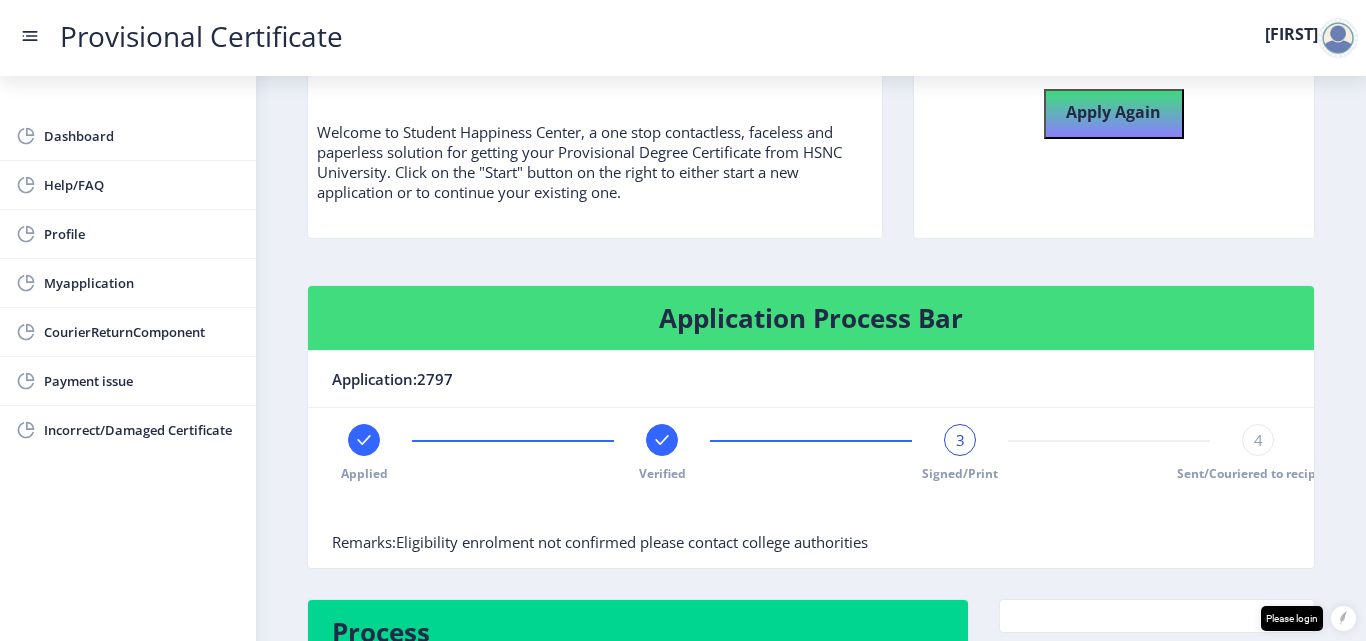click 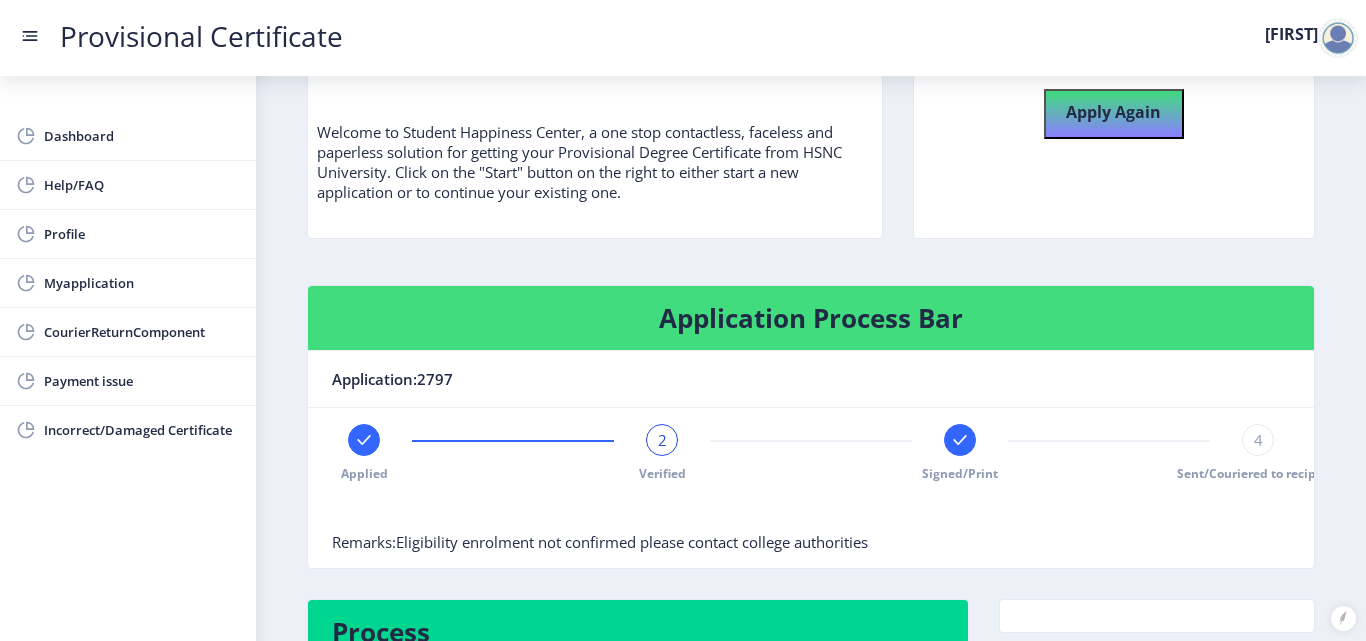 click 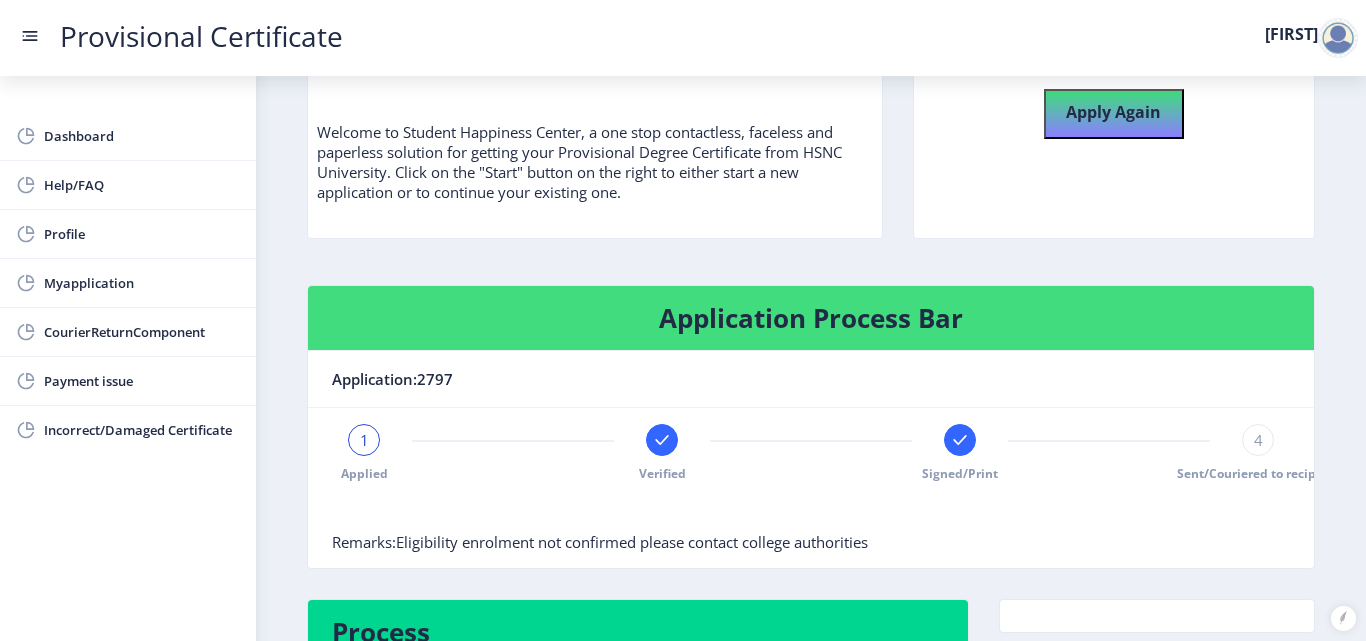 click 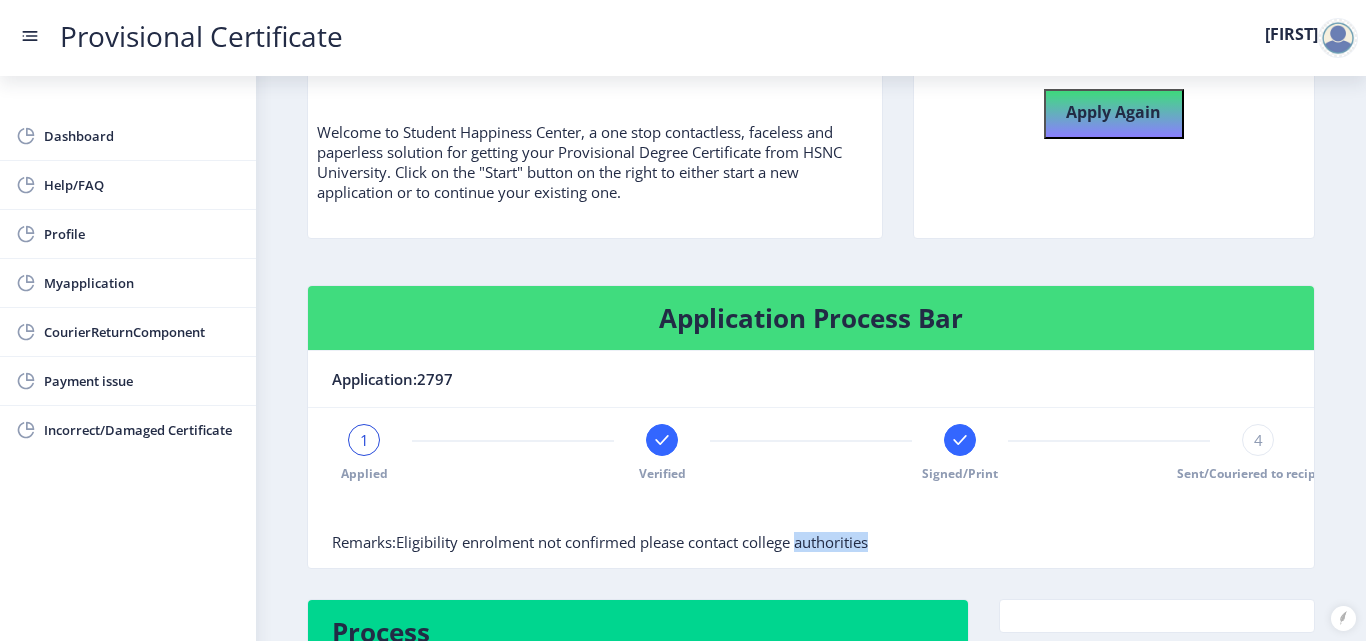 click on "Remarks:Eligibility enrolment not confirmed please contact college authorities" 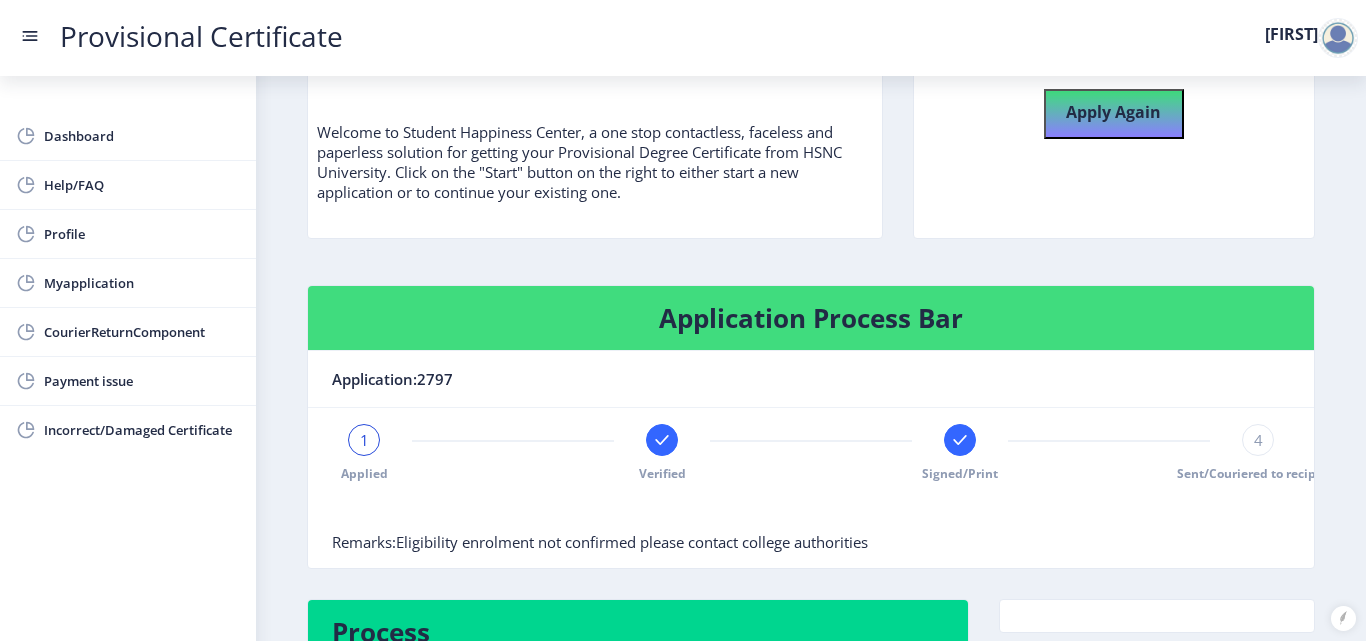 click 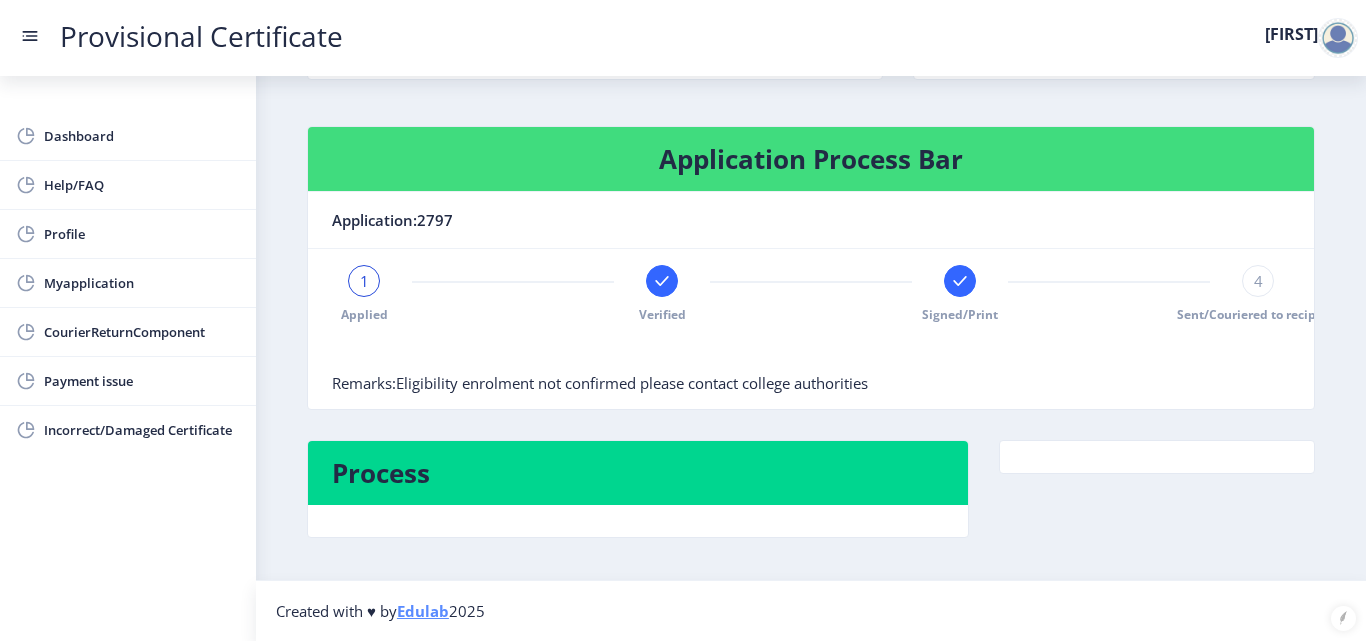 scroll, scrollTop: 271, scrollLeft: 0, axis: vertical 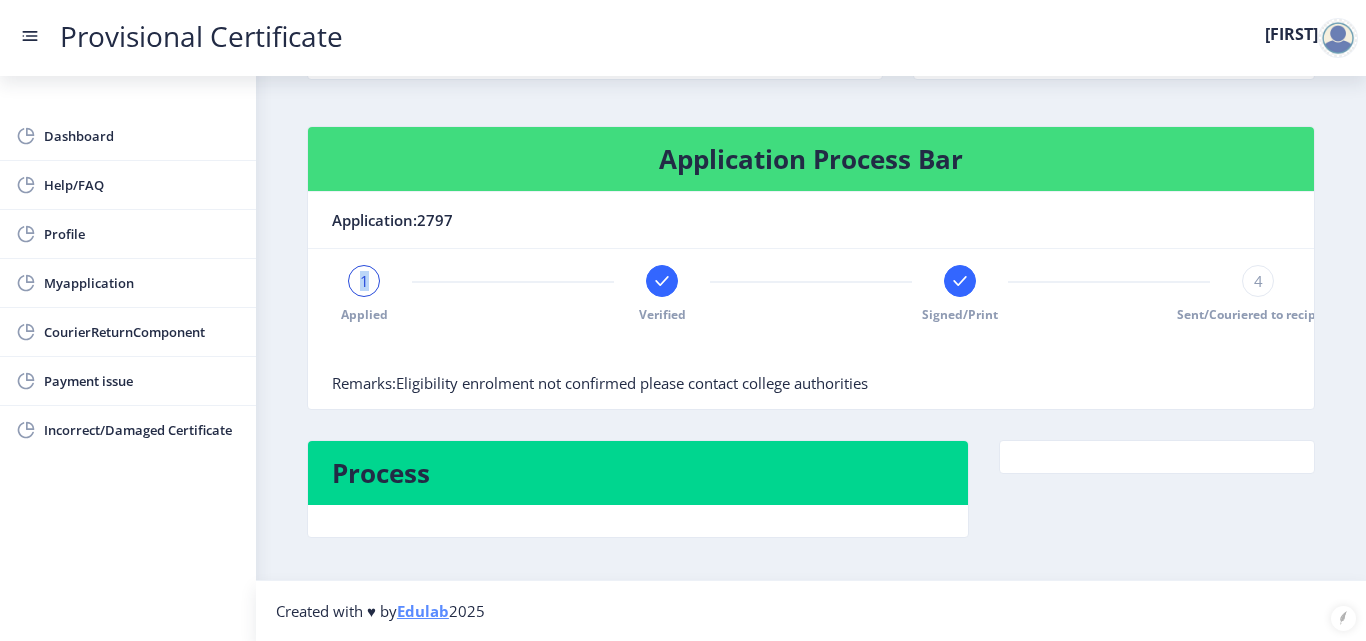 click on "1" 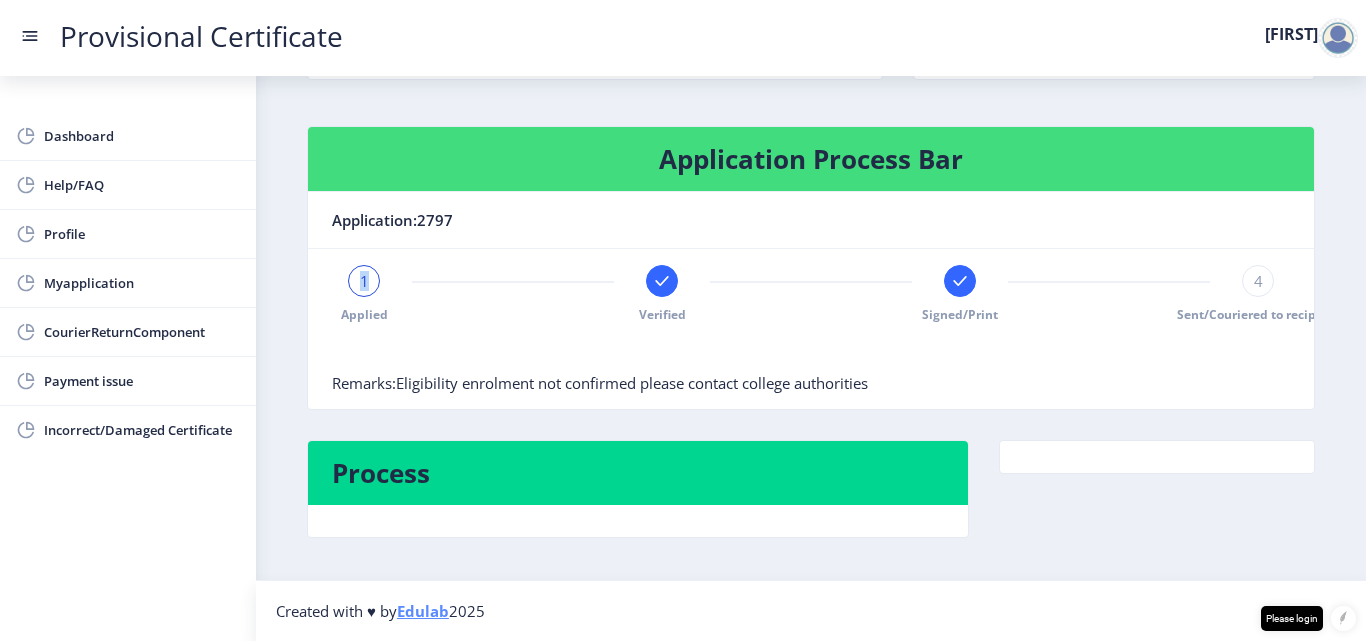 scroll, scrollTop: 275, scrollLeft: 0, axis: vertical 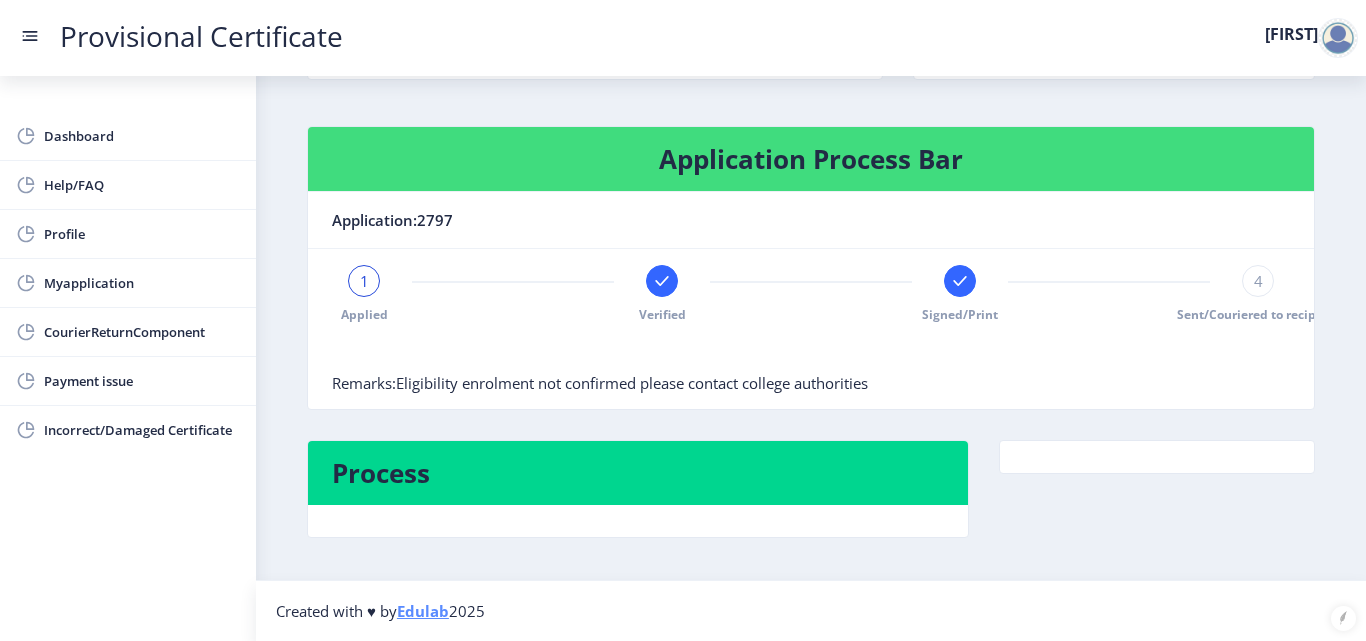 click on "4" 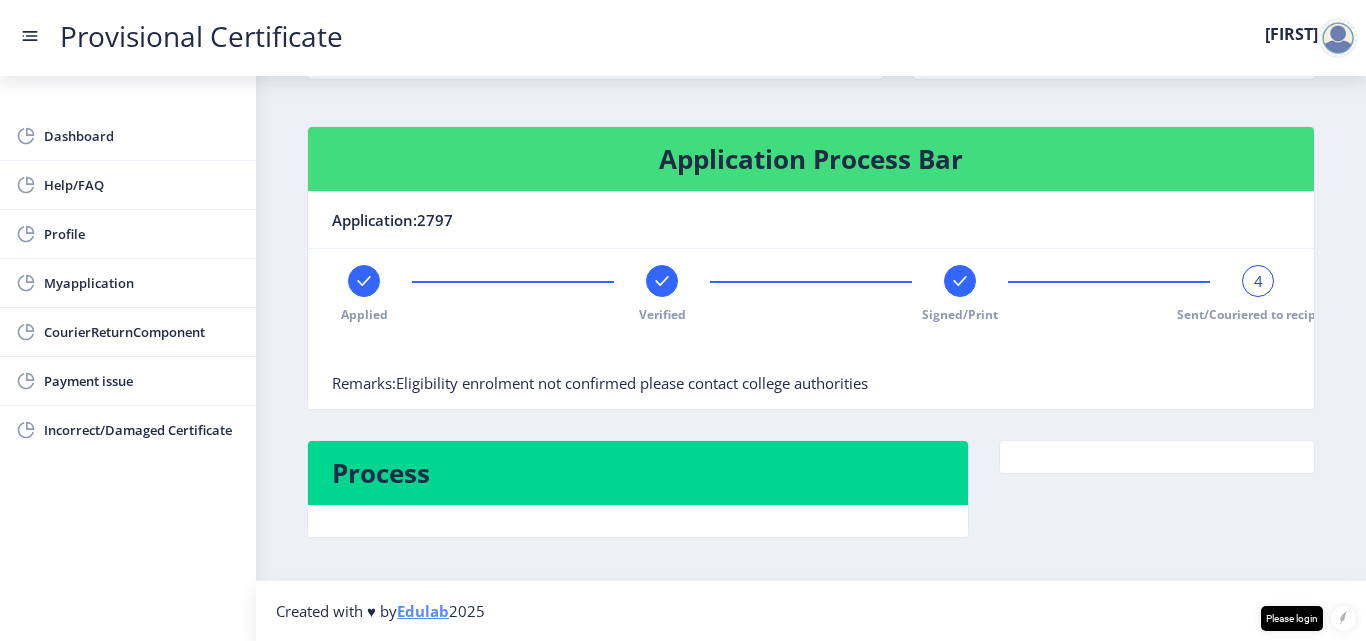 click on "4" 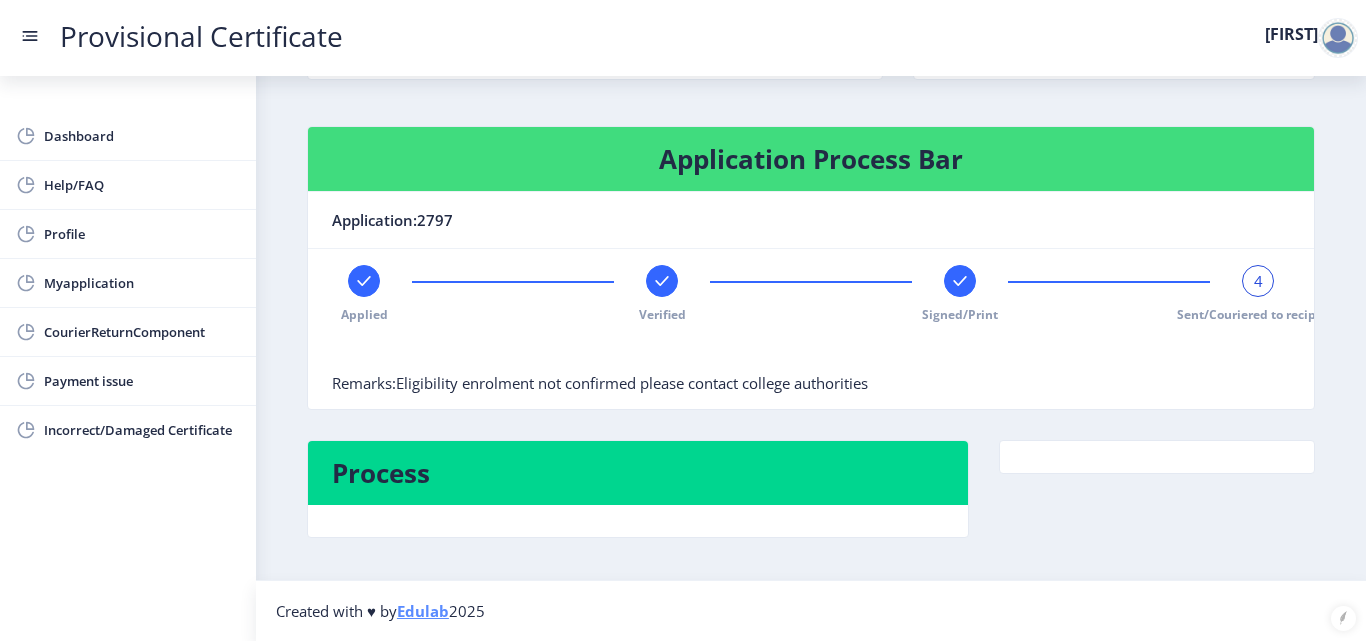 click 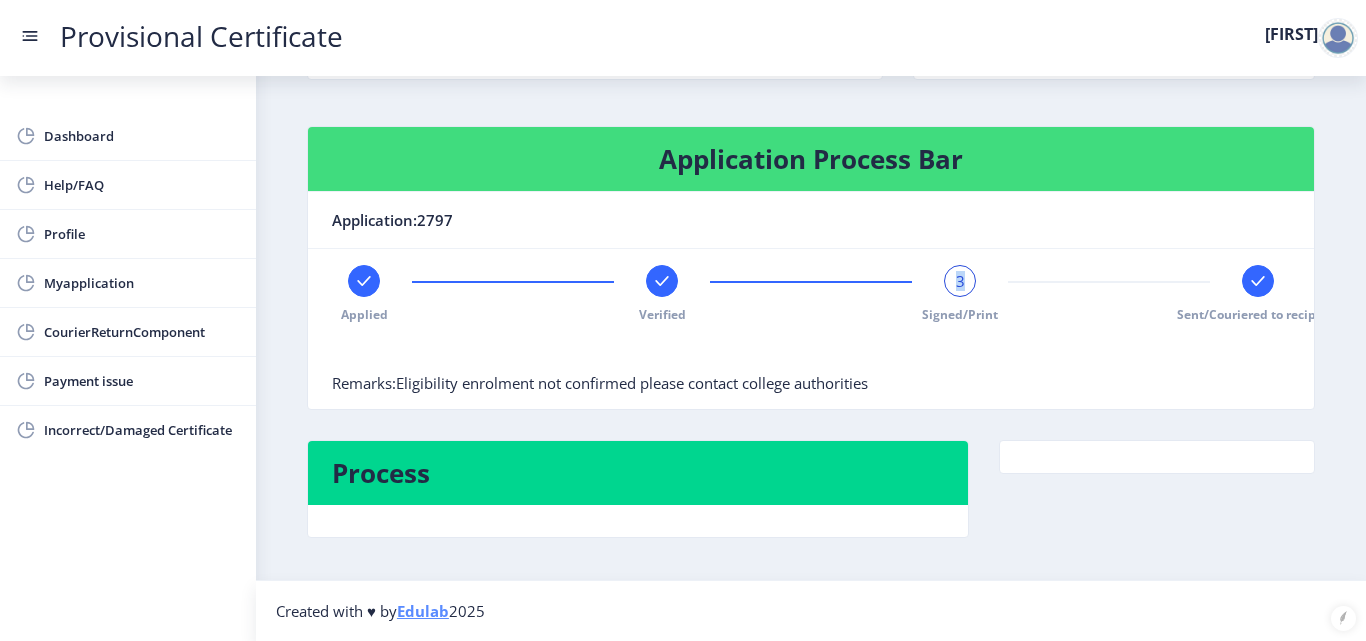 click on "3" 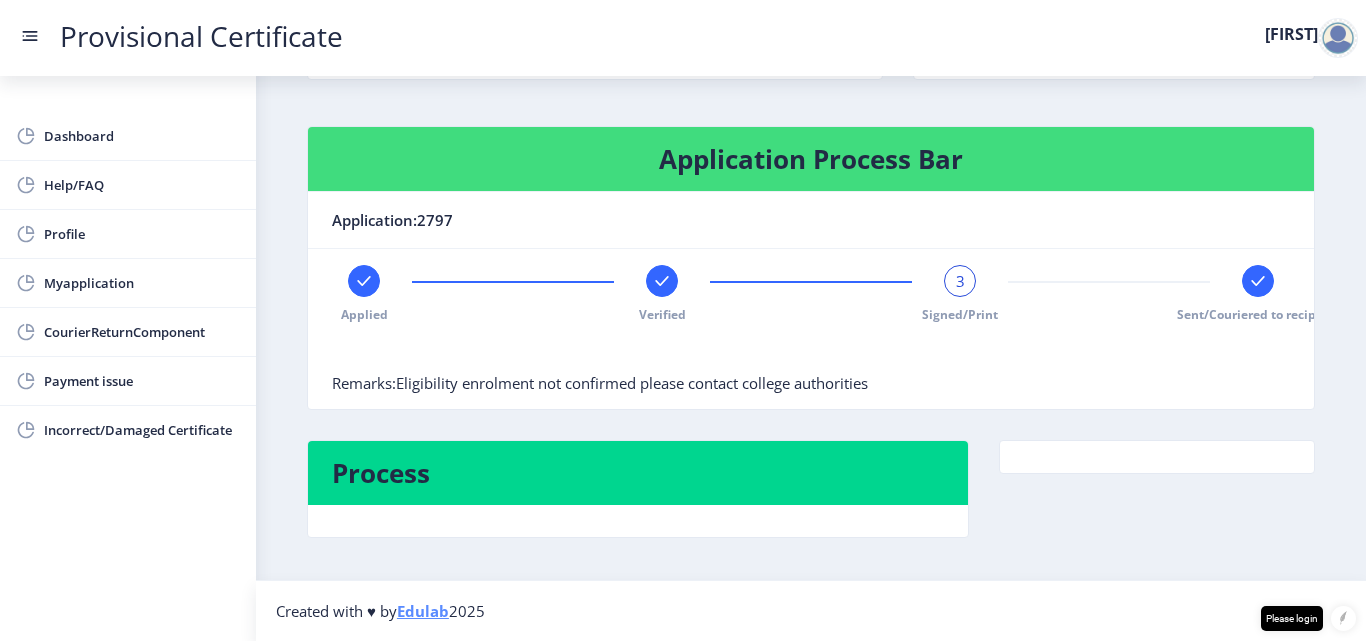 click on "Applied Verified 3 Signed/Print Sent/Couriered to recipient" 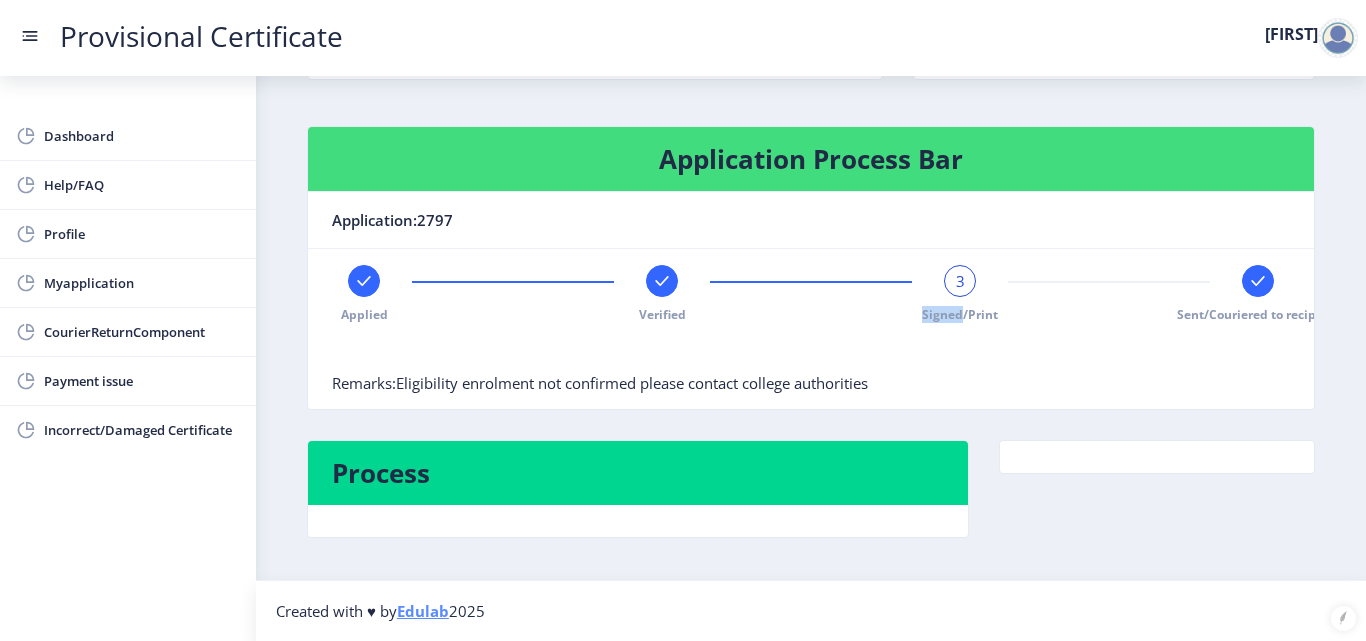 click on "Applied Verified 3 Signed/Print Sent/Couriered to recipient" 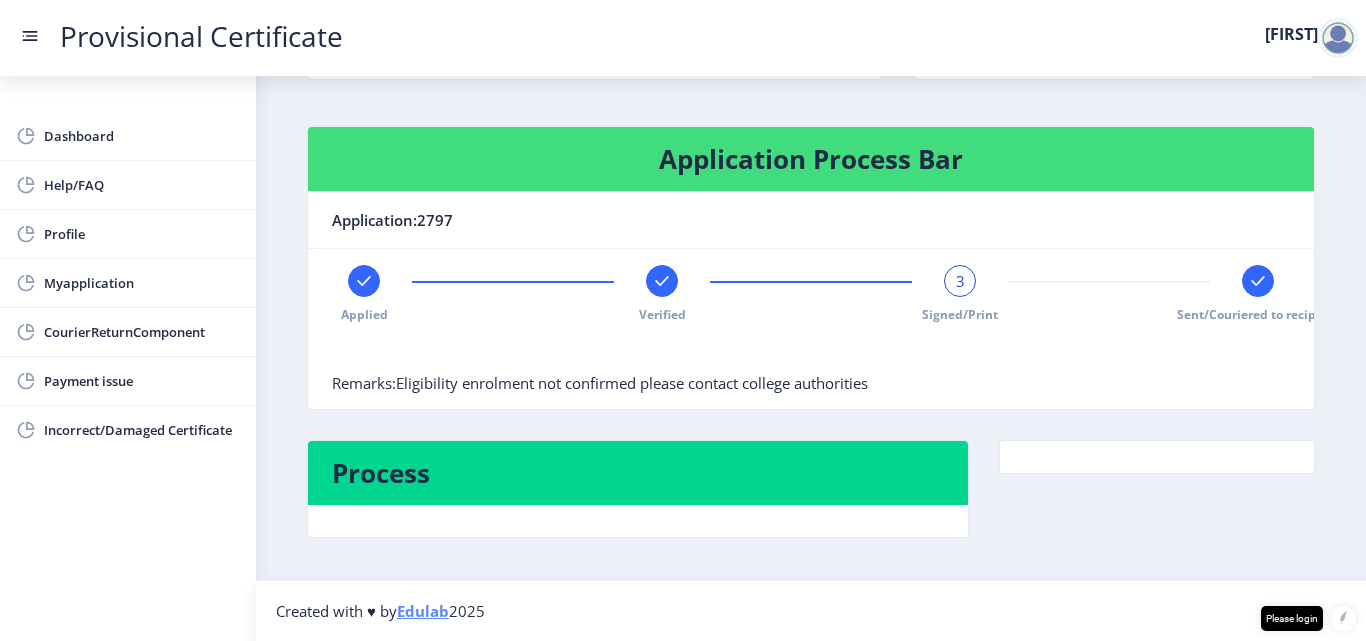 click 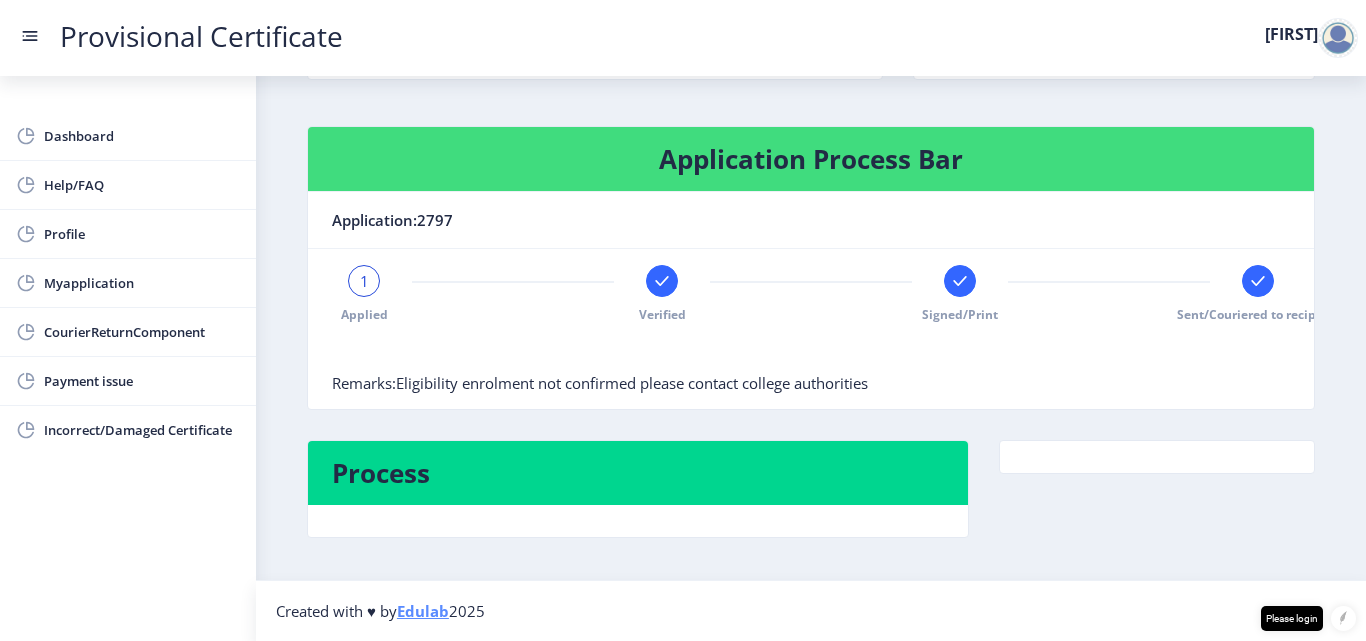 click on "1" 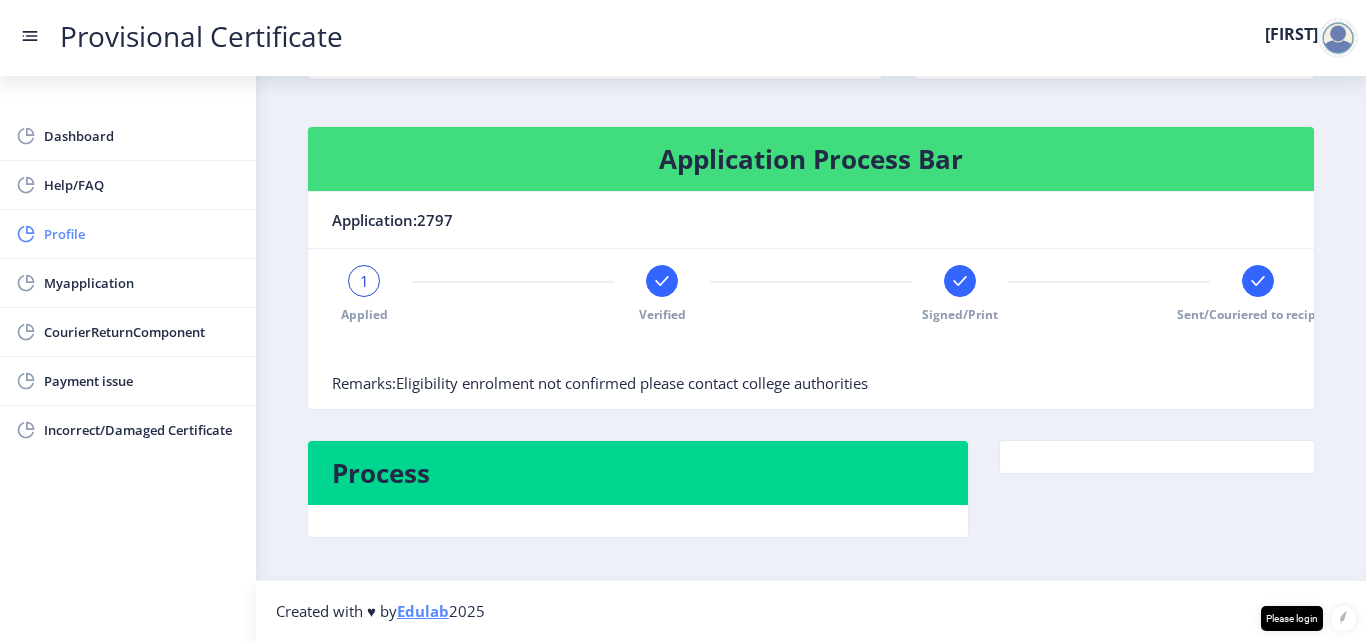click on "Profile" 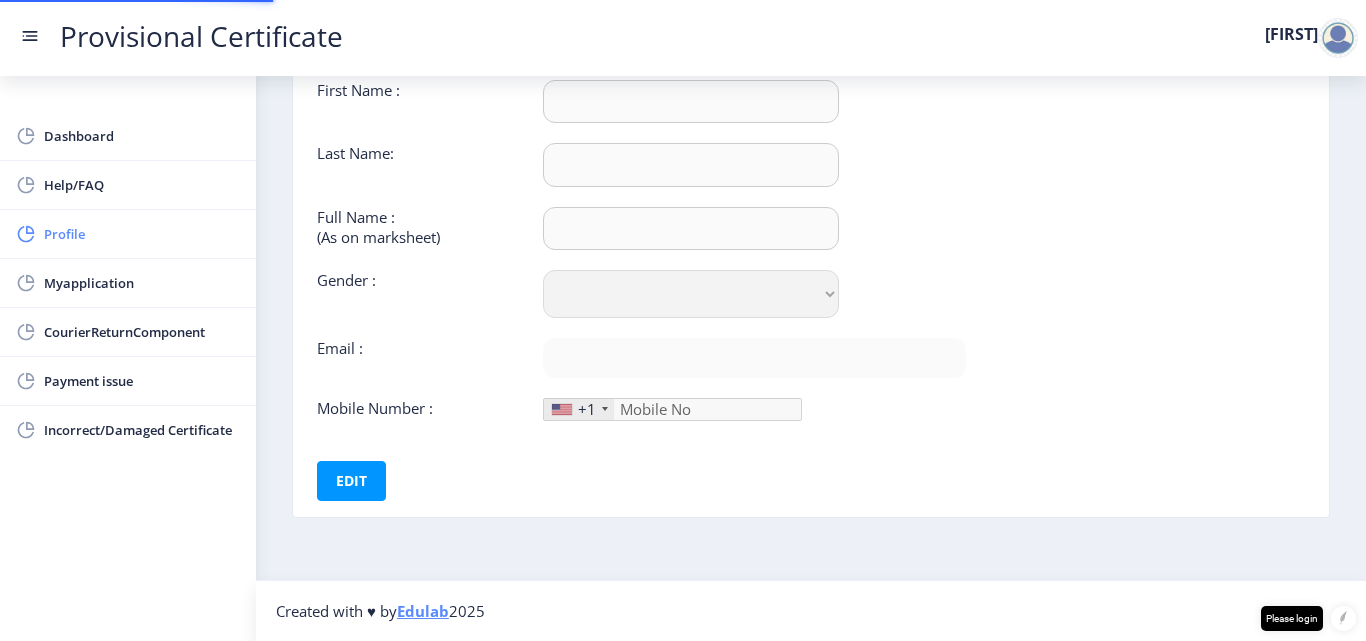 scroll, scrollTop: 0, scrollLeft: 0, axis: both 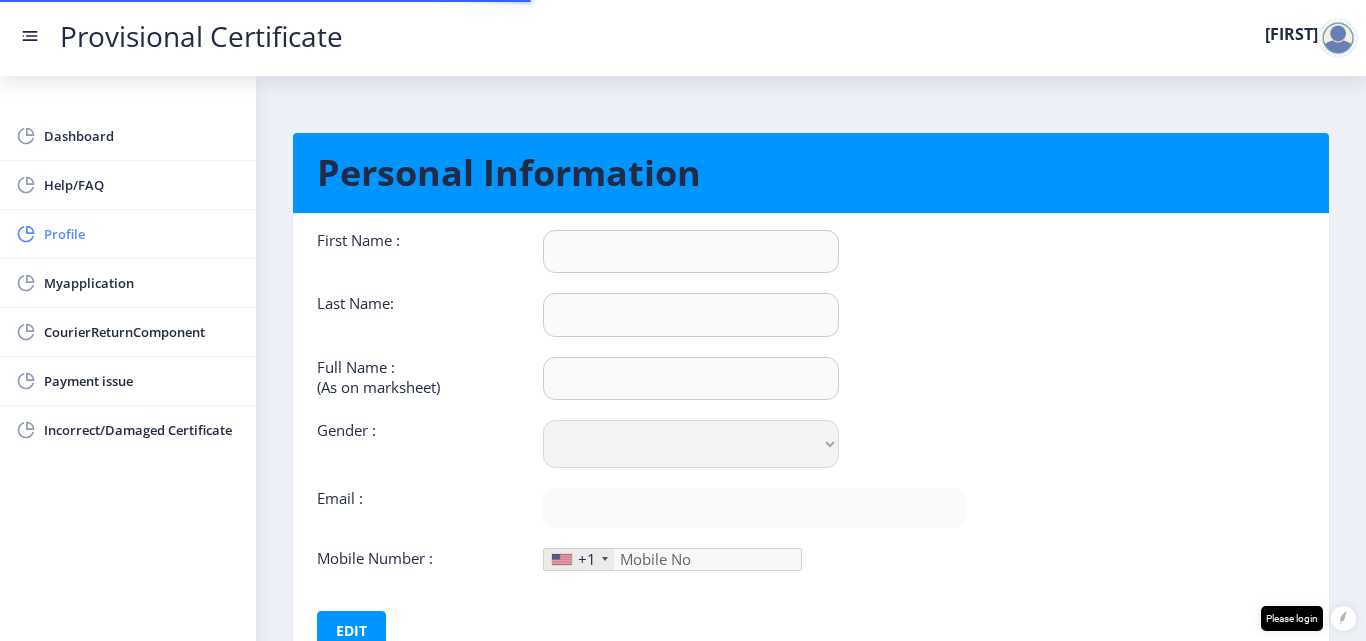type on "[FIRST]" 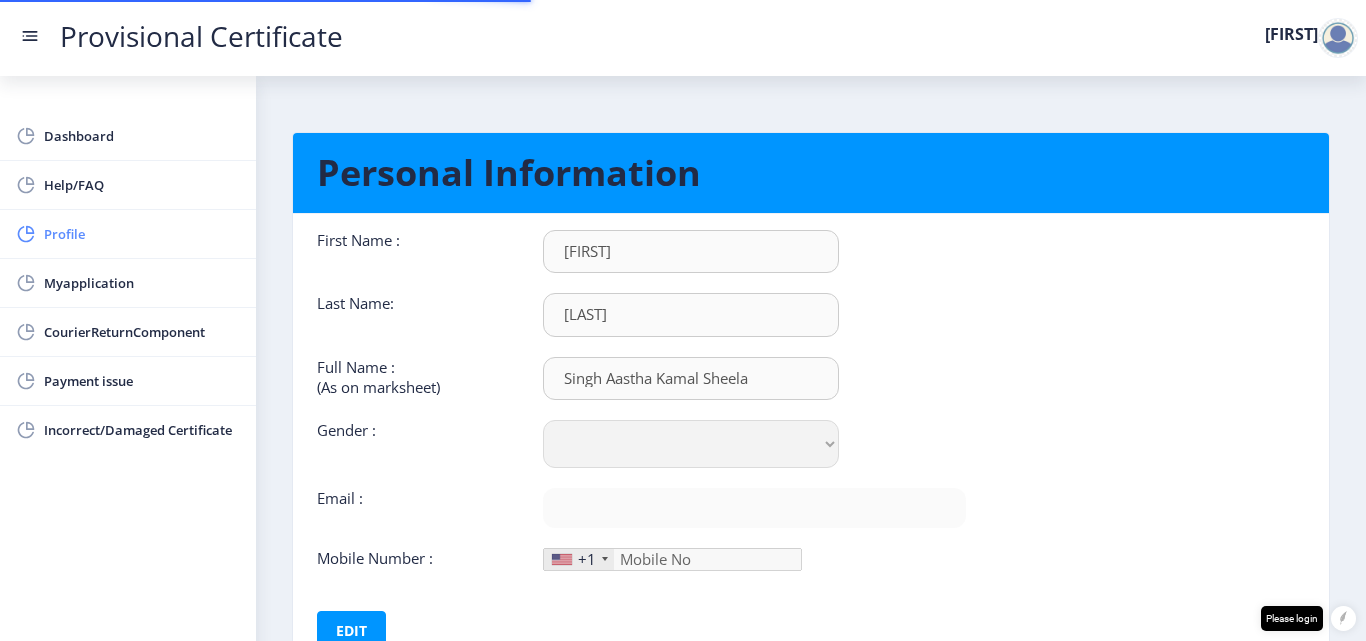 select on "Female" 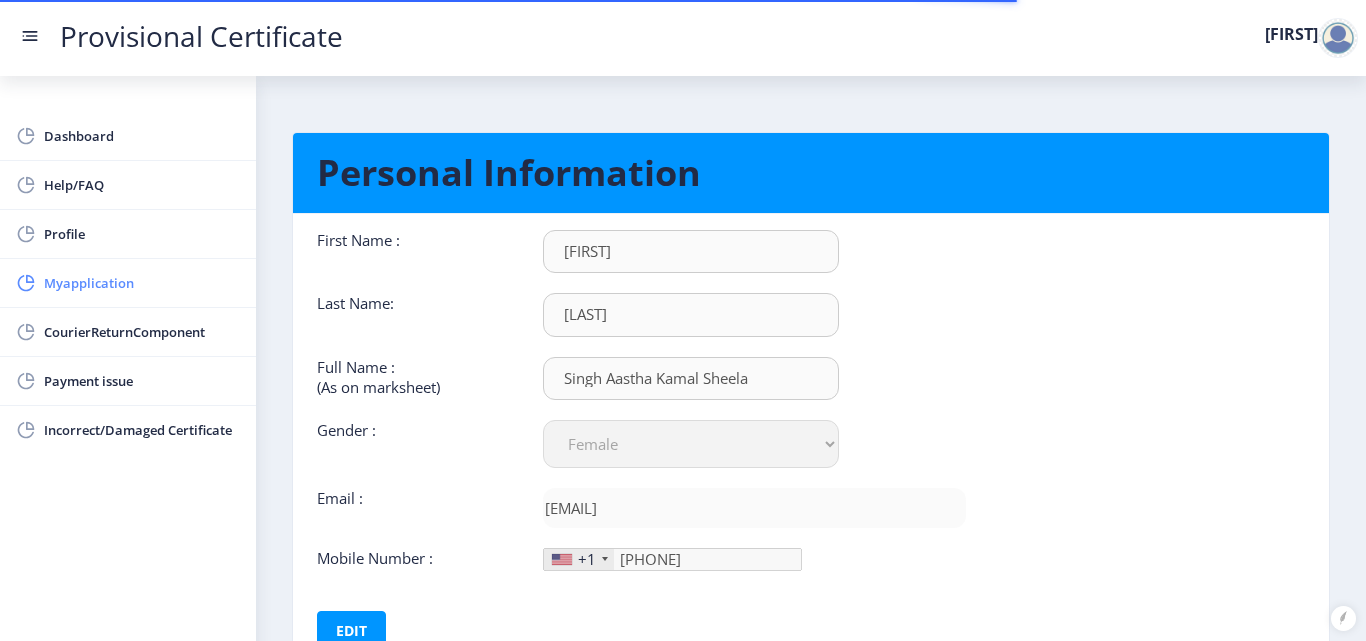 click on "Myapplication" 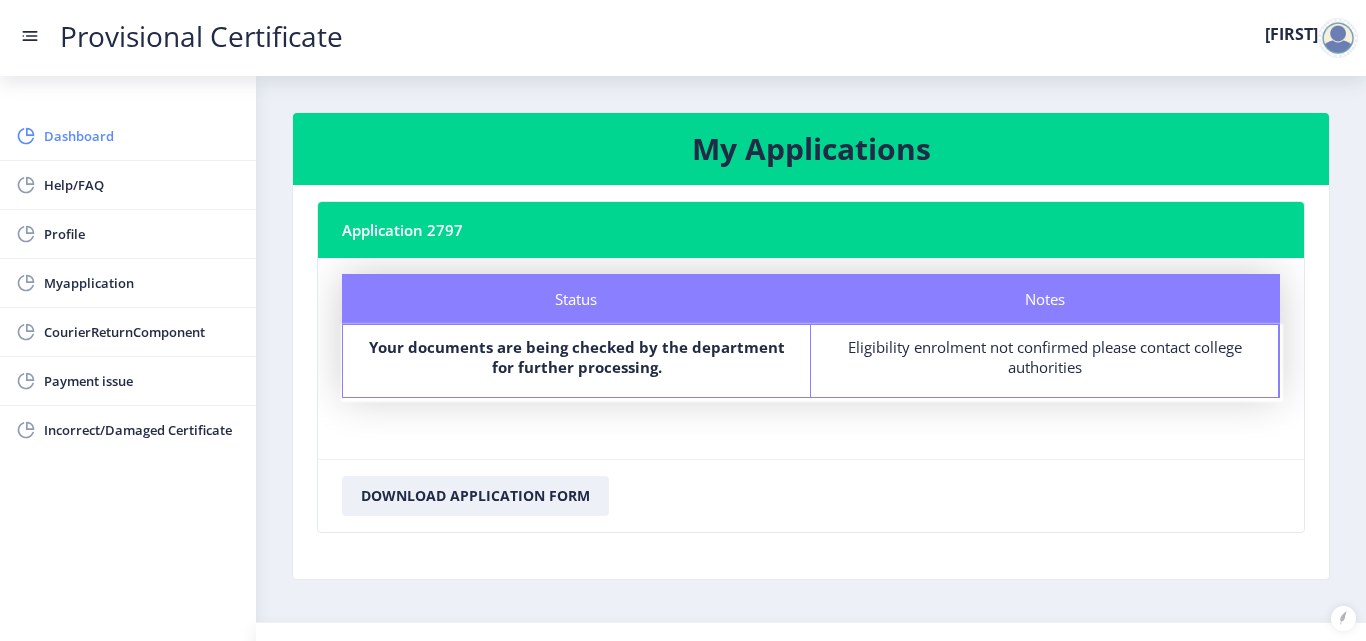 click on "Dashboard" 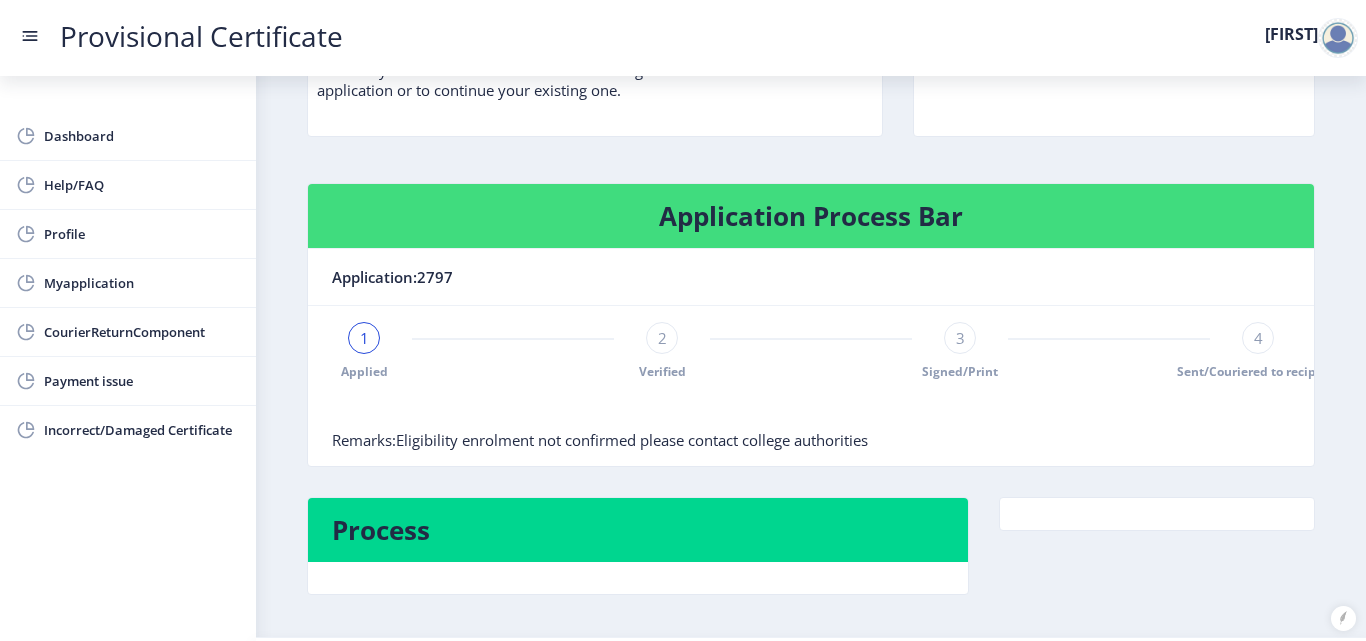 scroll, scrollTop: 275, scrollLeft: 0, axis: vertical 